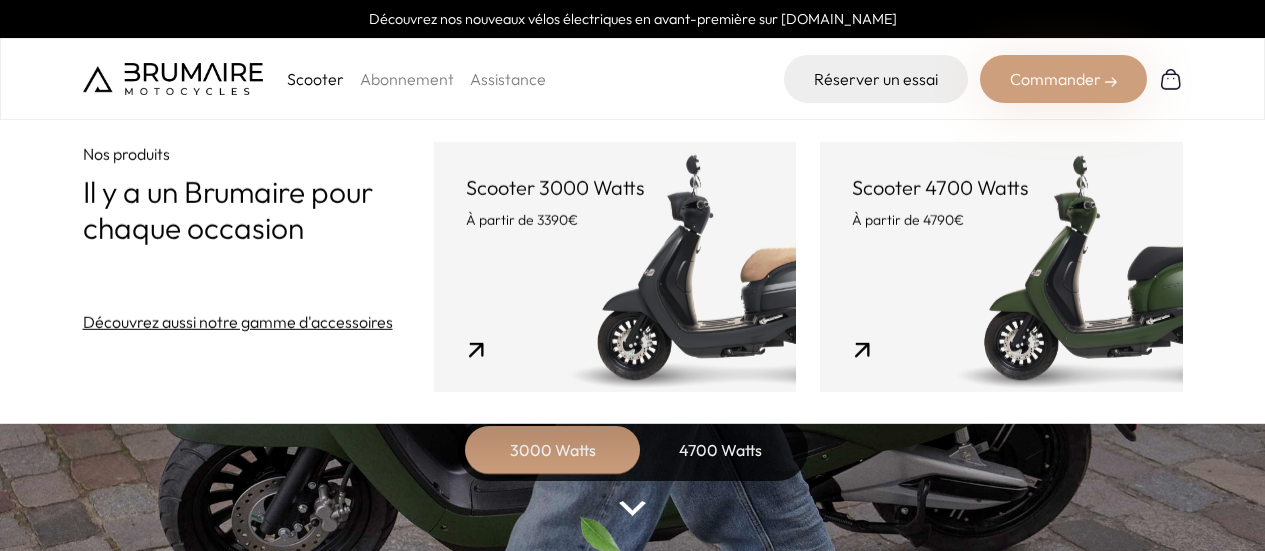 scroll, scrollTop: 0, scrollLeft: 0, axis: both 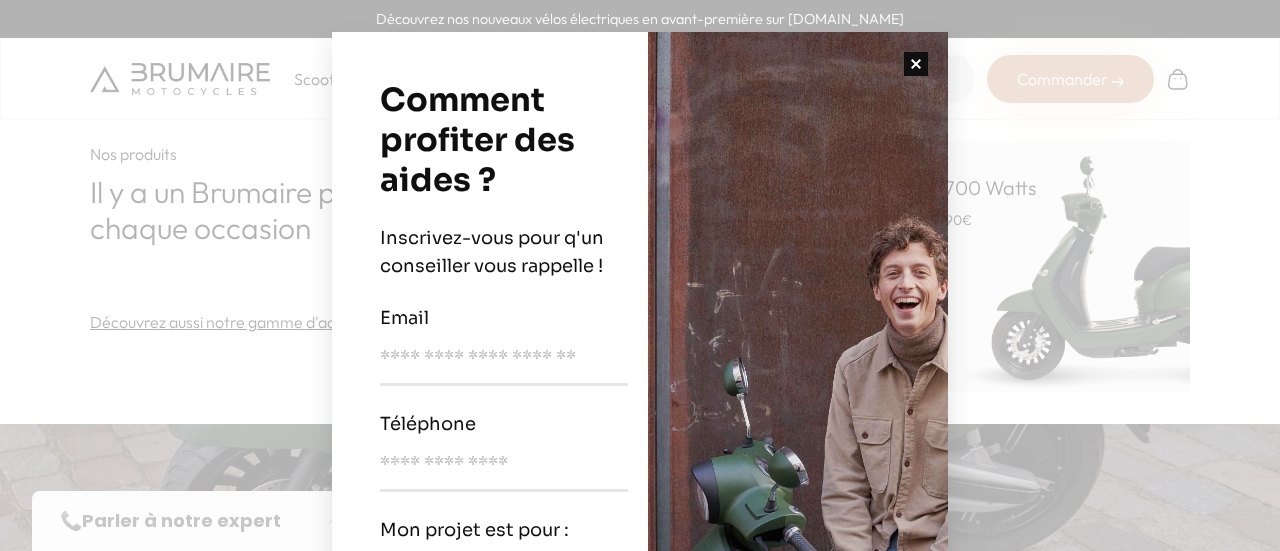 click at bounding box center [916, 64] 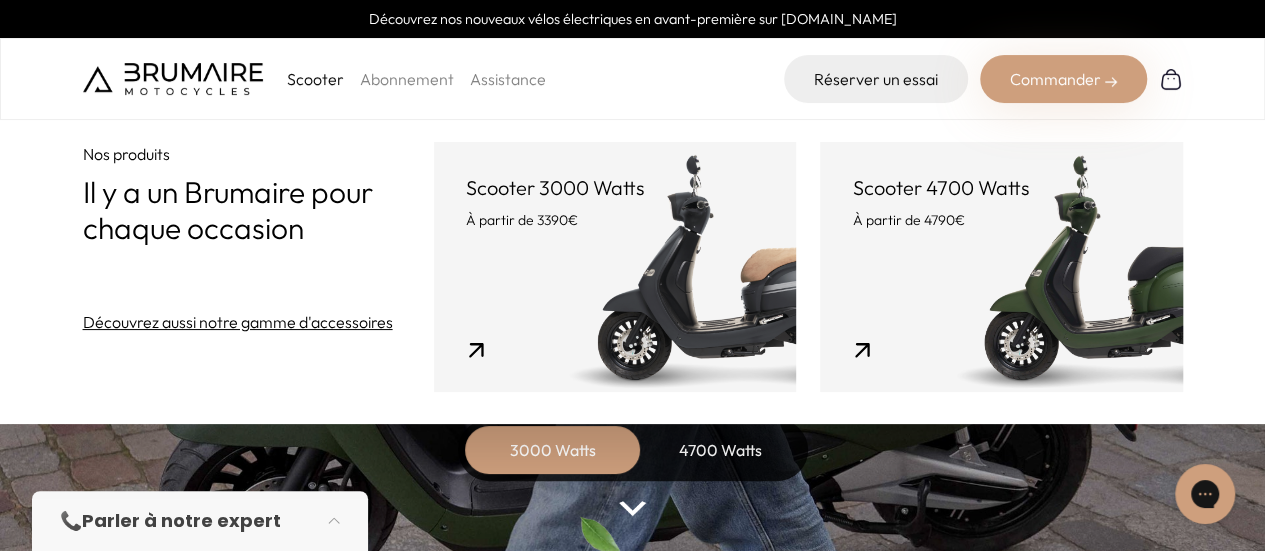 scroll, scrollTop: 0, scrollLeft: 0, axis: both 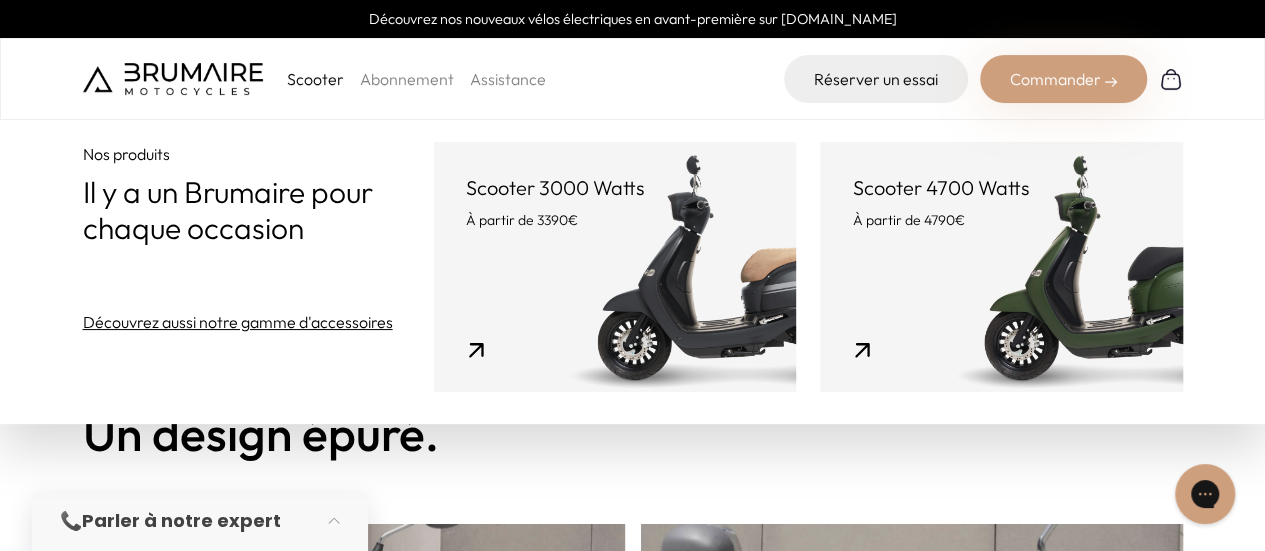 click on "Commander" at bounding box center (1063, 79) 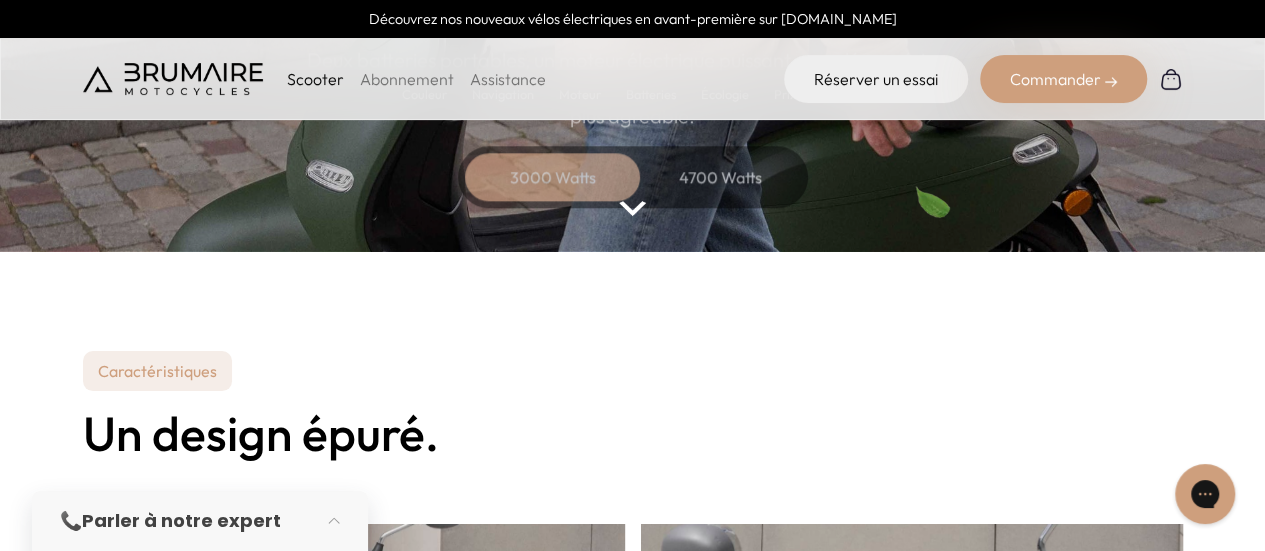 click on "Commander" at bounding box center [1063, 79] 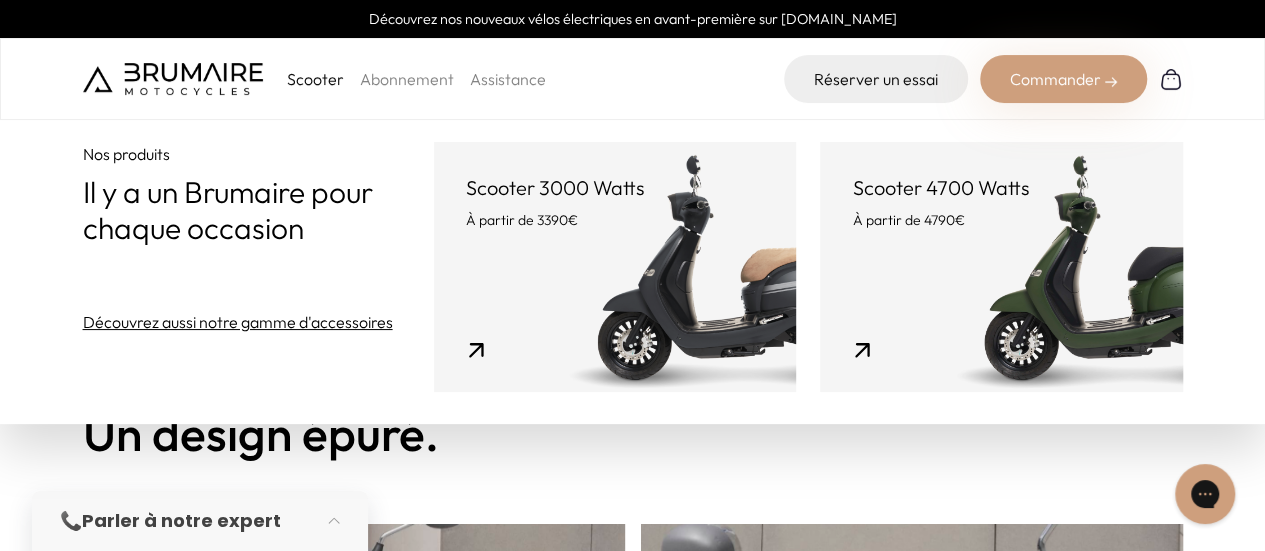 click at bounding box center (1171, 79) 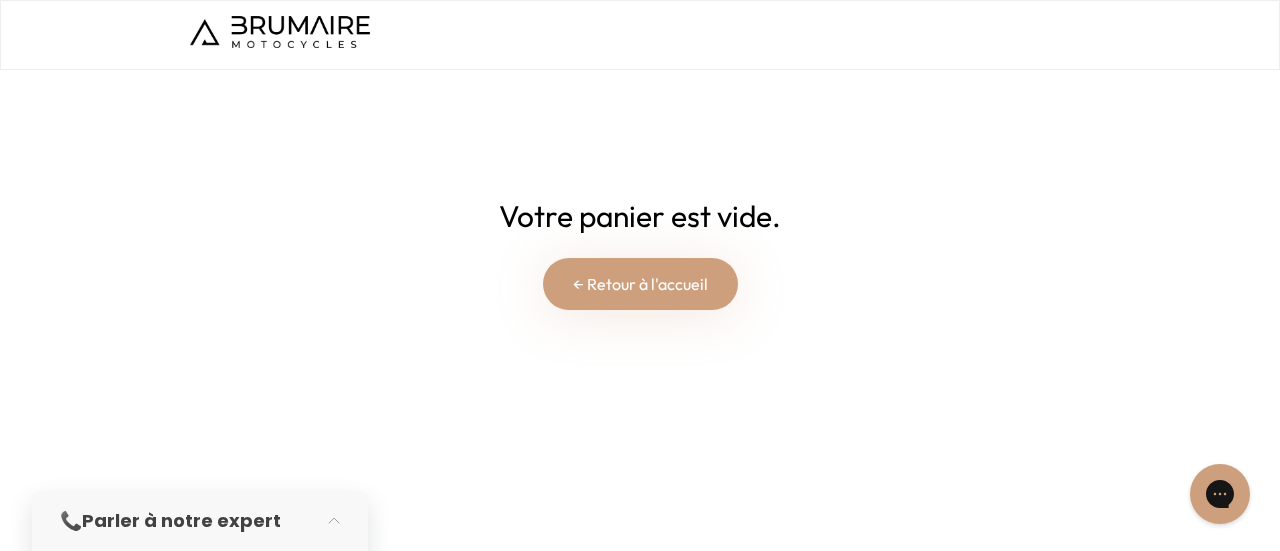 scroll, scrollTop: 0, scrollLeft: 0, axis: both 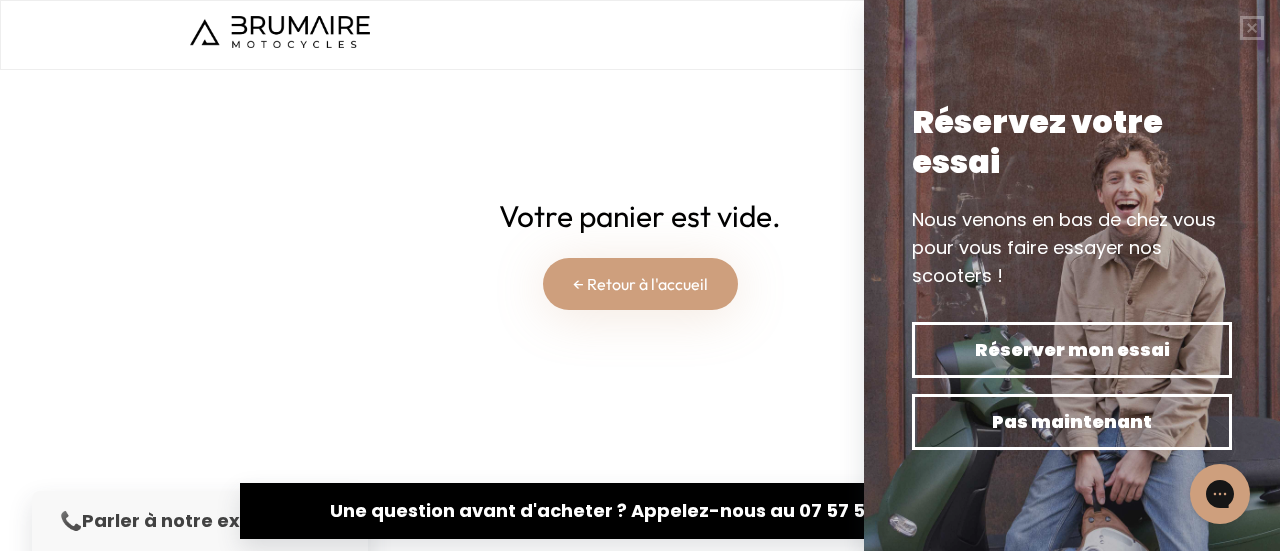 click at bounding box center [640, 551] 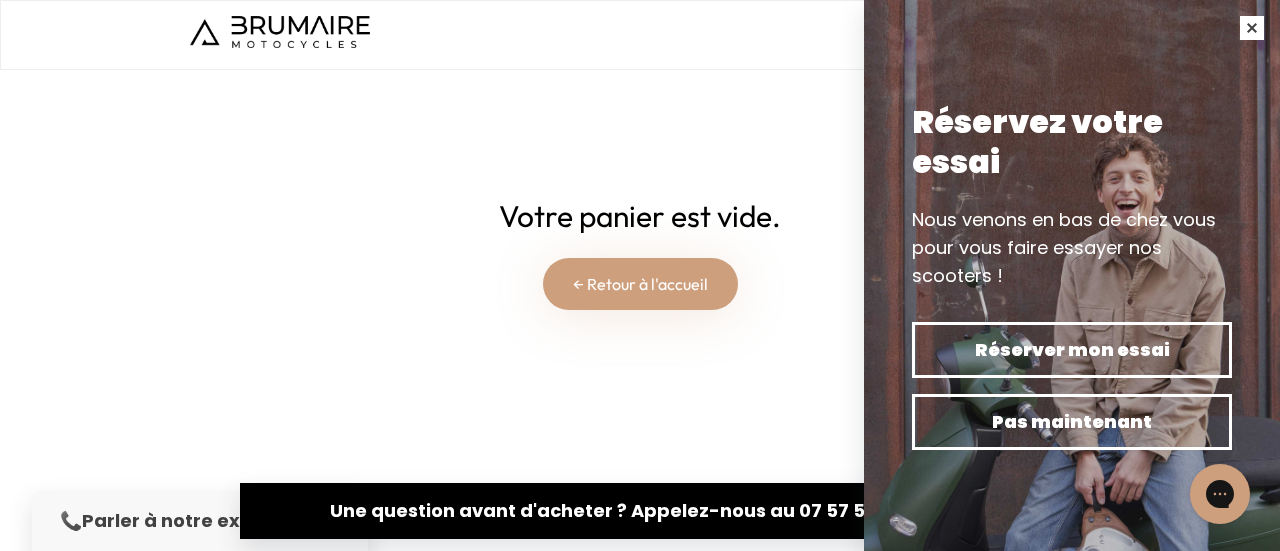 click at bounding box center (1252, 28) 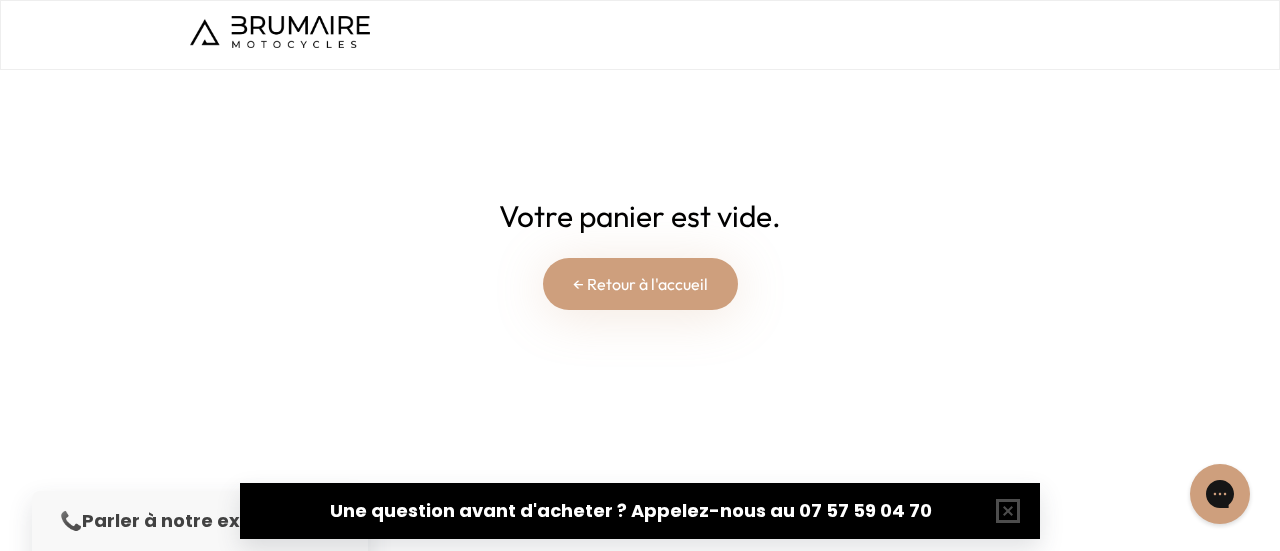 click on "← Retour à l'accueil" at bounding box center [640, 284] 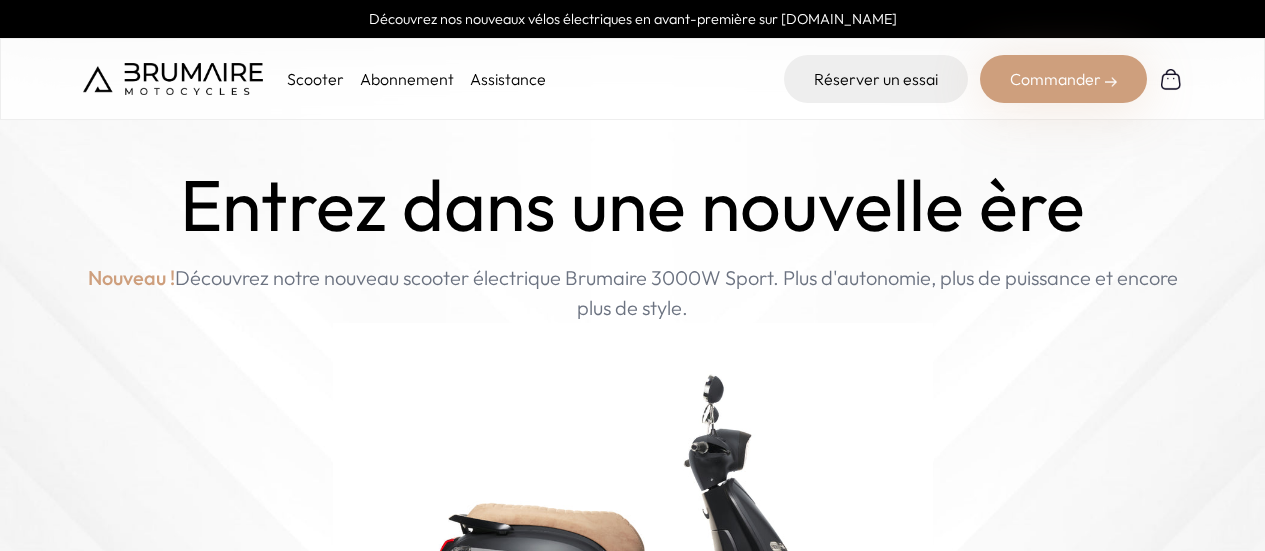 scroll, scrollTop: 0, scrollLeft: 0, axis: both 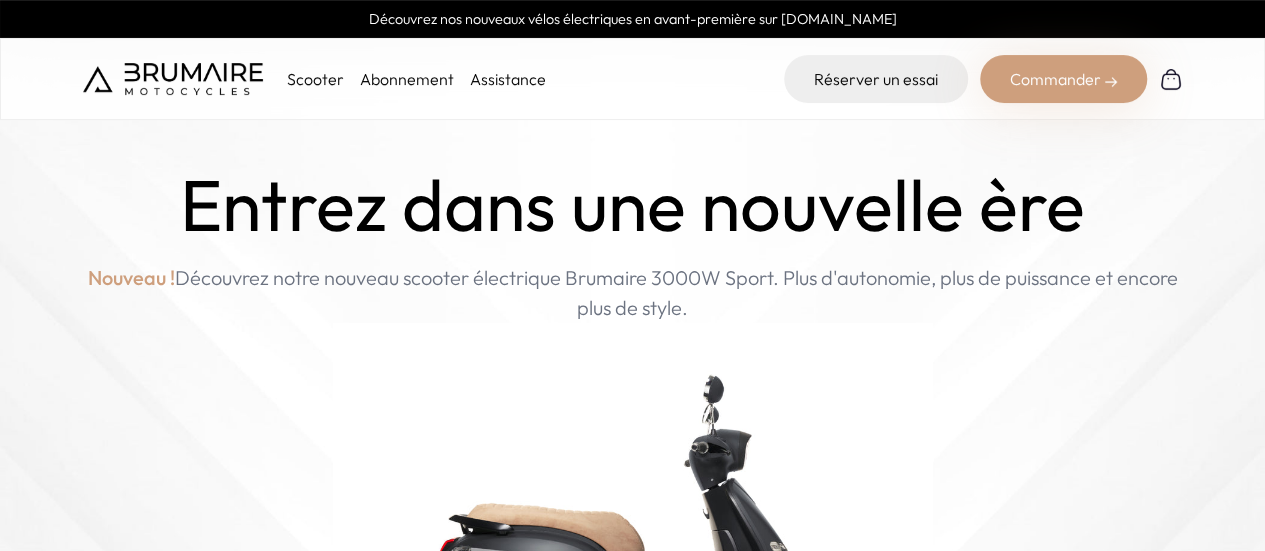 click at bounding box center (1171, 79) 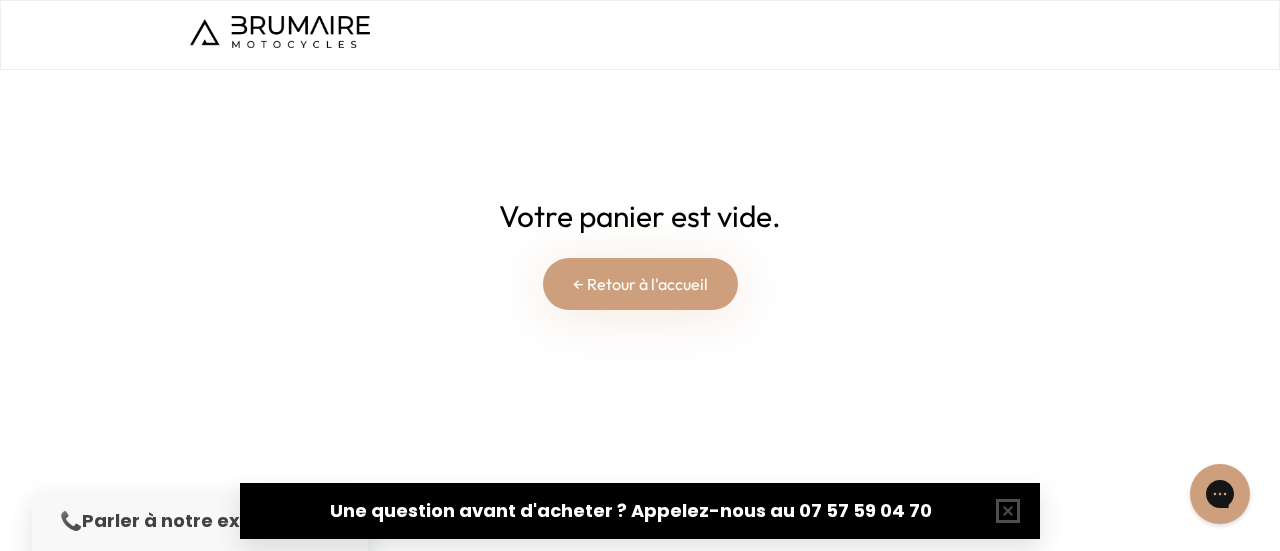 scroll, scrollTop: 0, scrollLeft: 0, axis: both 